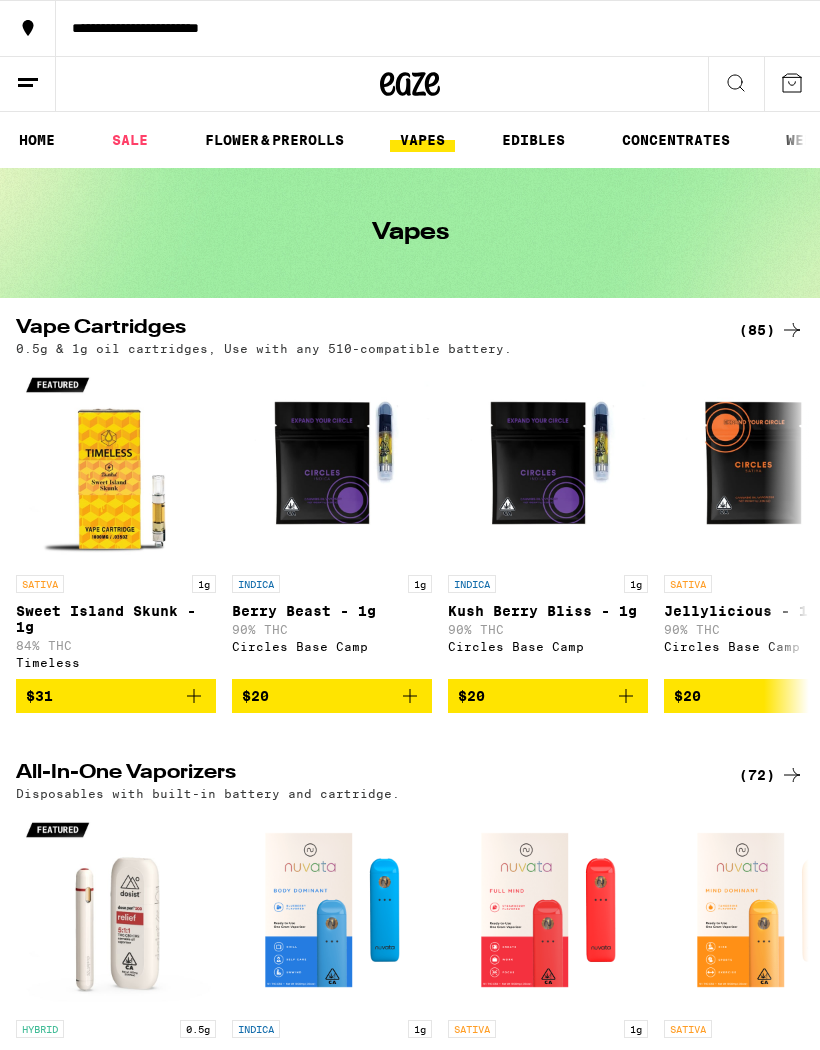 scroll, scrollTop: 0, scrollLeft: 0, axis: both 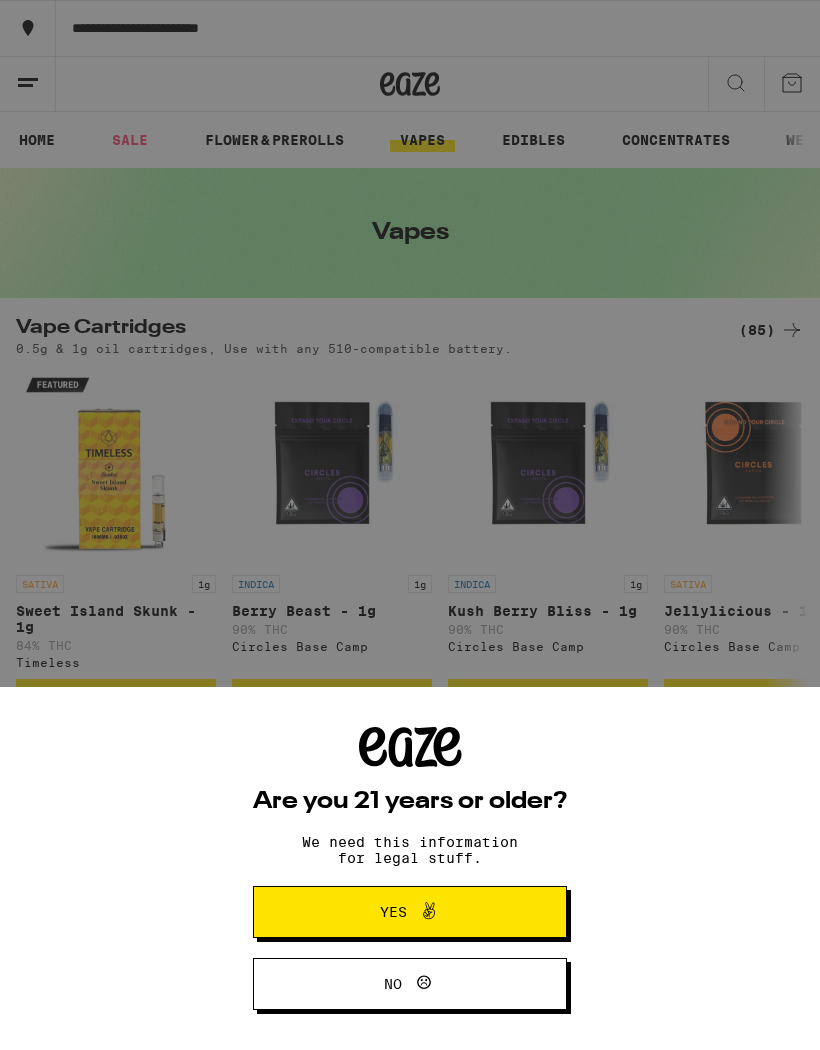 click on "Are you 21 years or older? We need this information for legal stuff. Yes No" at bounding box center (410, 525) 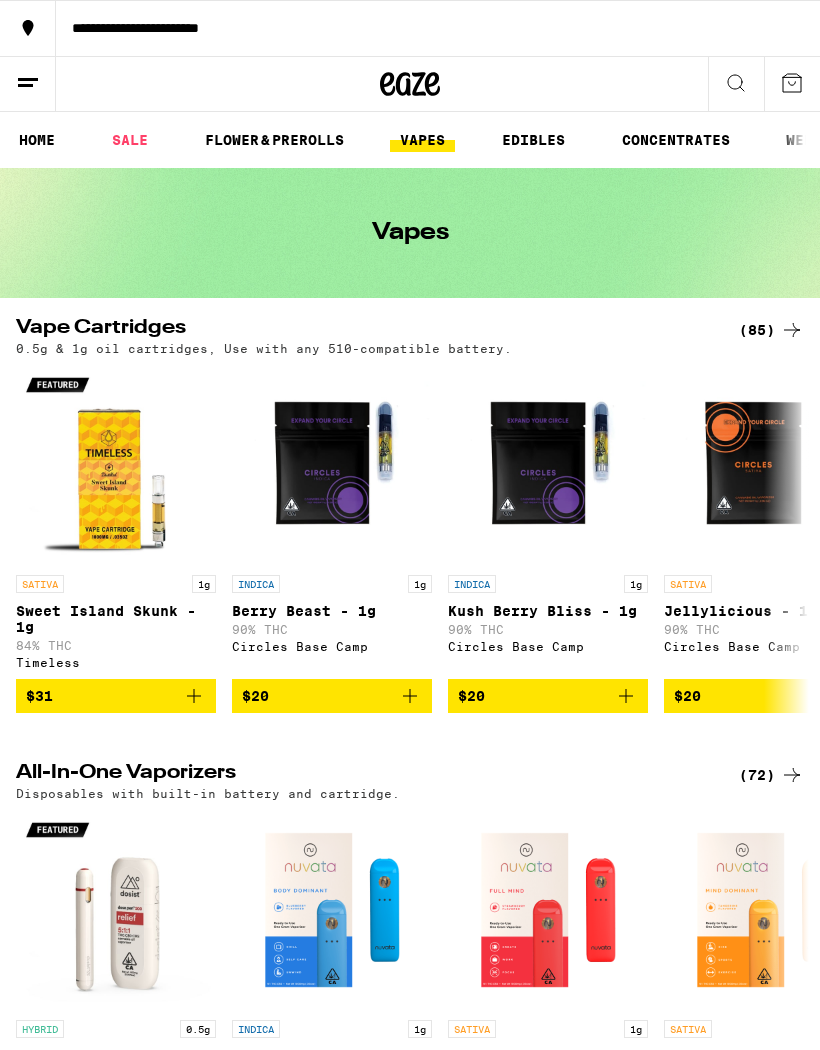 scroll, scrollTop: 0, scrollLeft: 0, axis: both 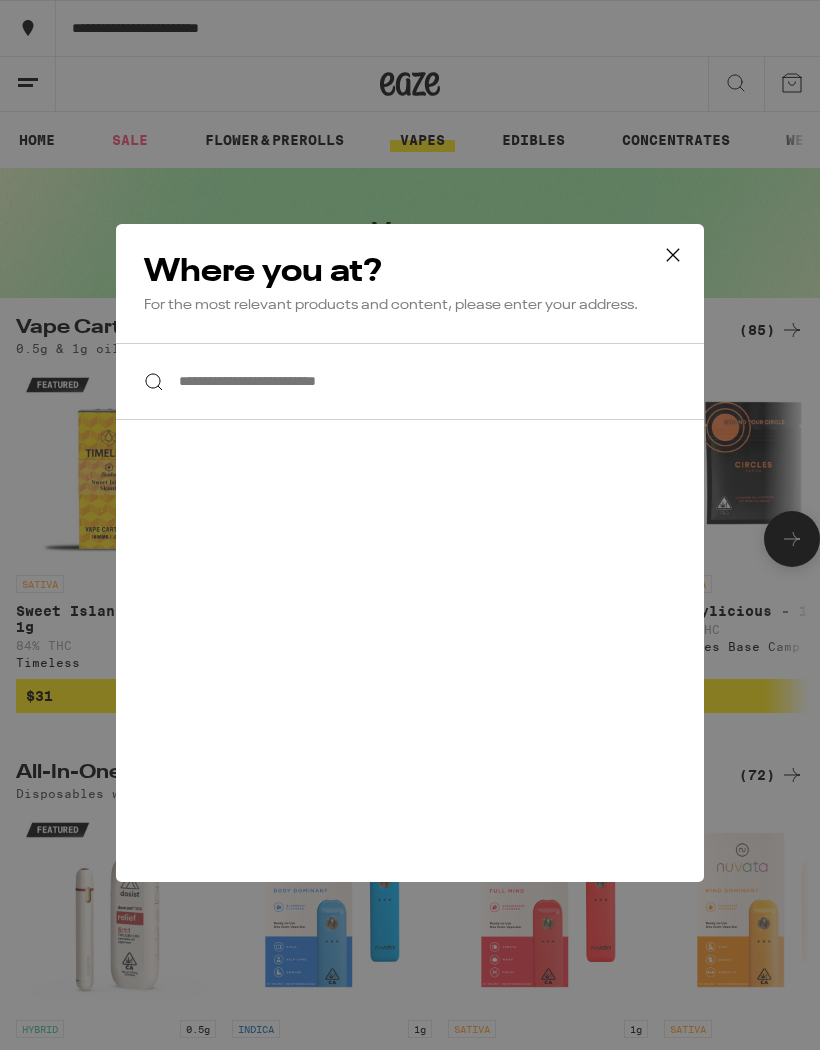 click on "**********" at bounding box center (410, 381) 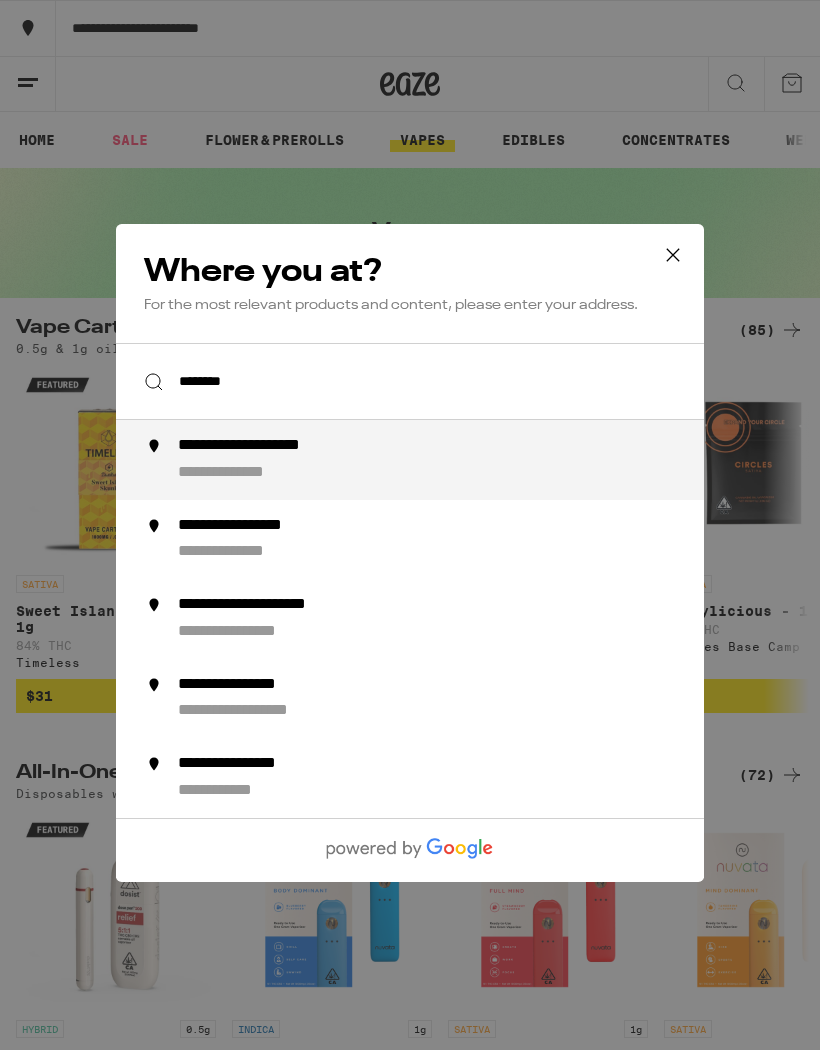 click on "**********" at bounding box center (450, 619) 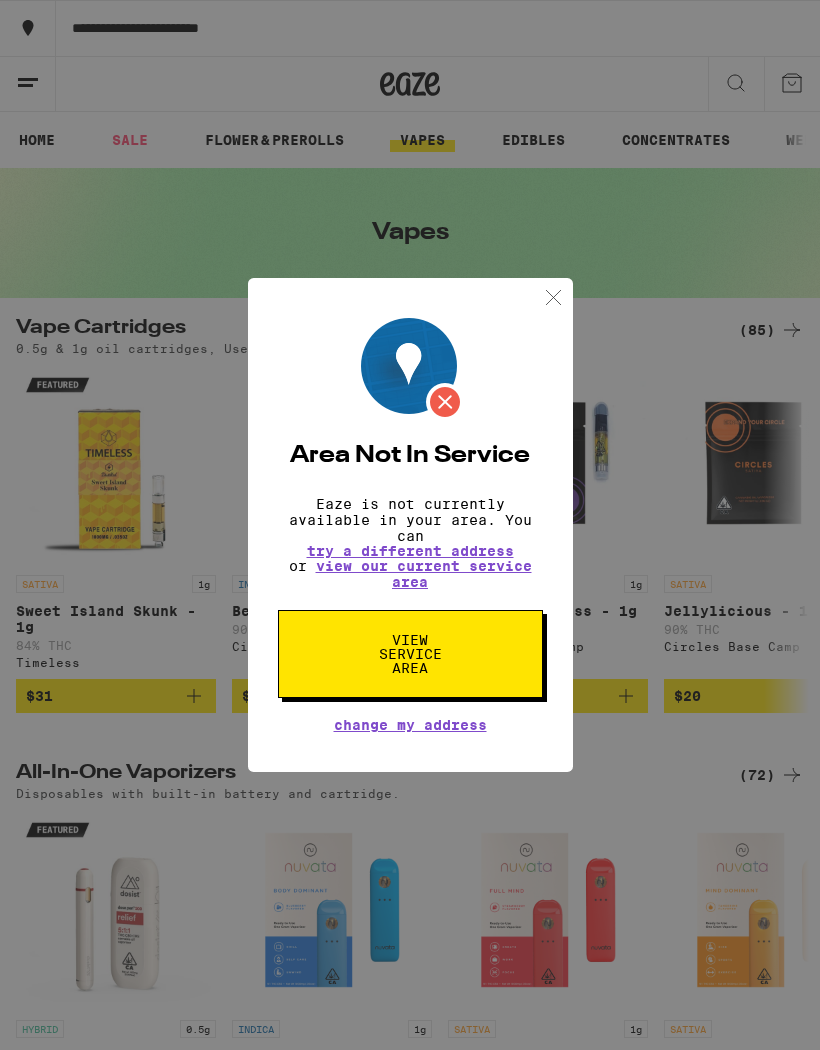 click on "view our current service area" at bounding box center (424, 574) 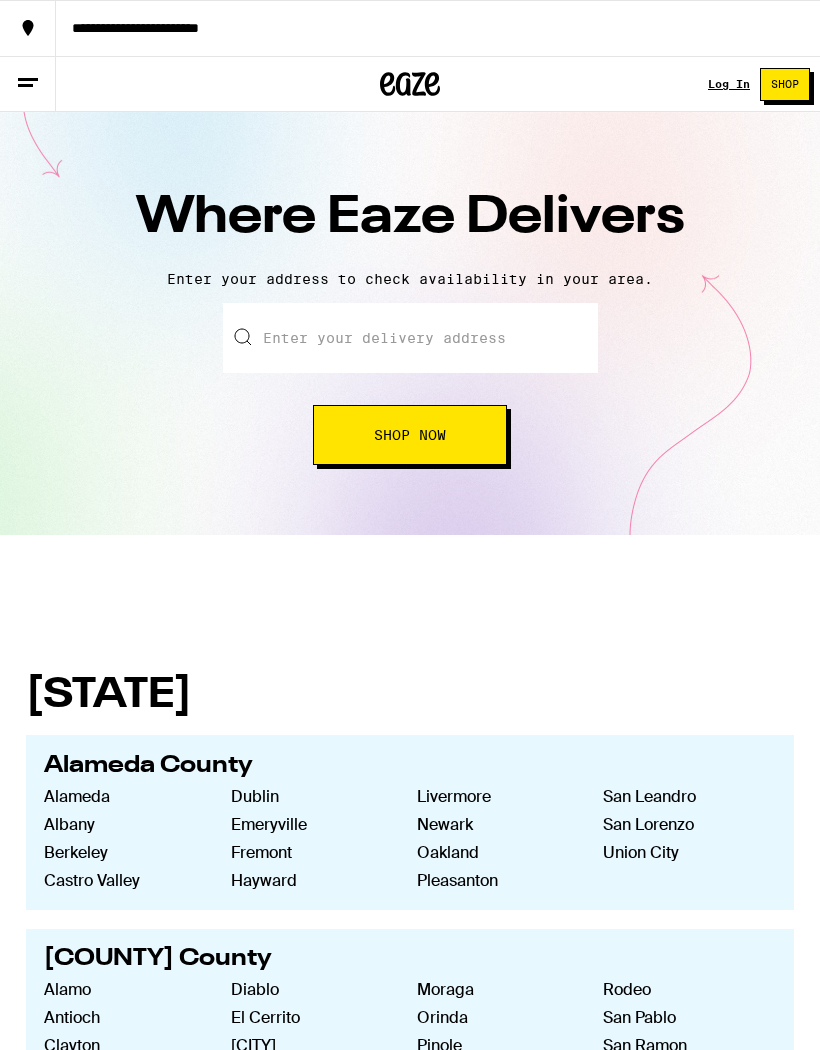click at bounding box center [410, 338] 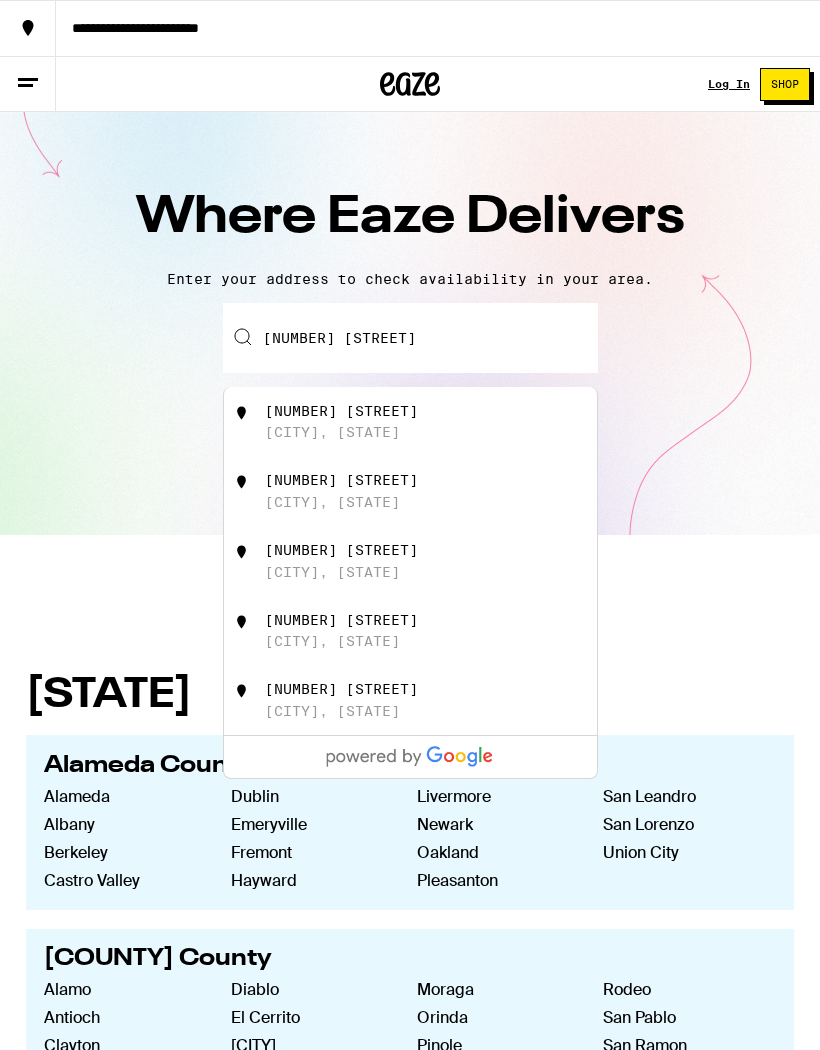 click on "[NUMBER] [STREET], [CITY], [STATE]" at bounding box center (443, 422) 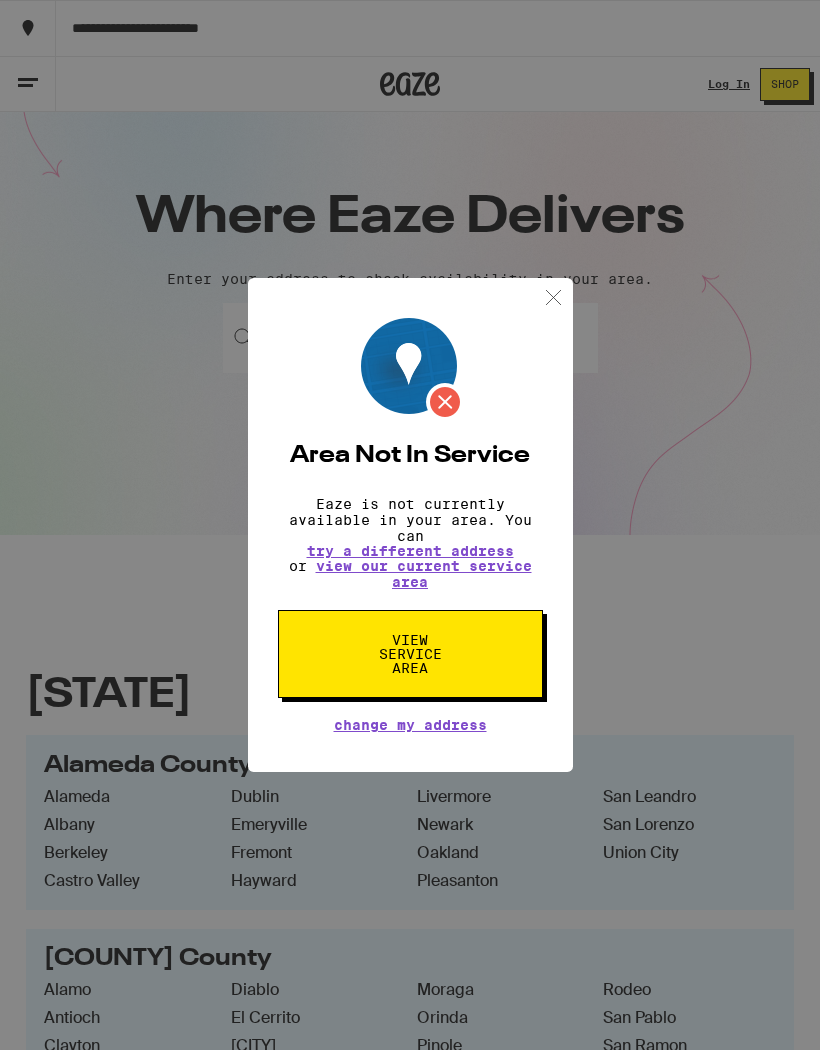 click at bounding box center [553, 297] 